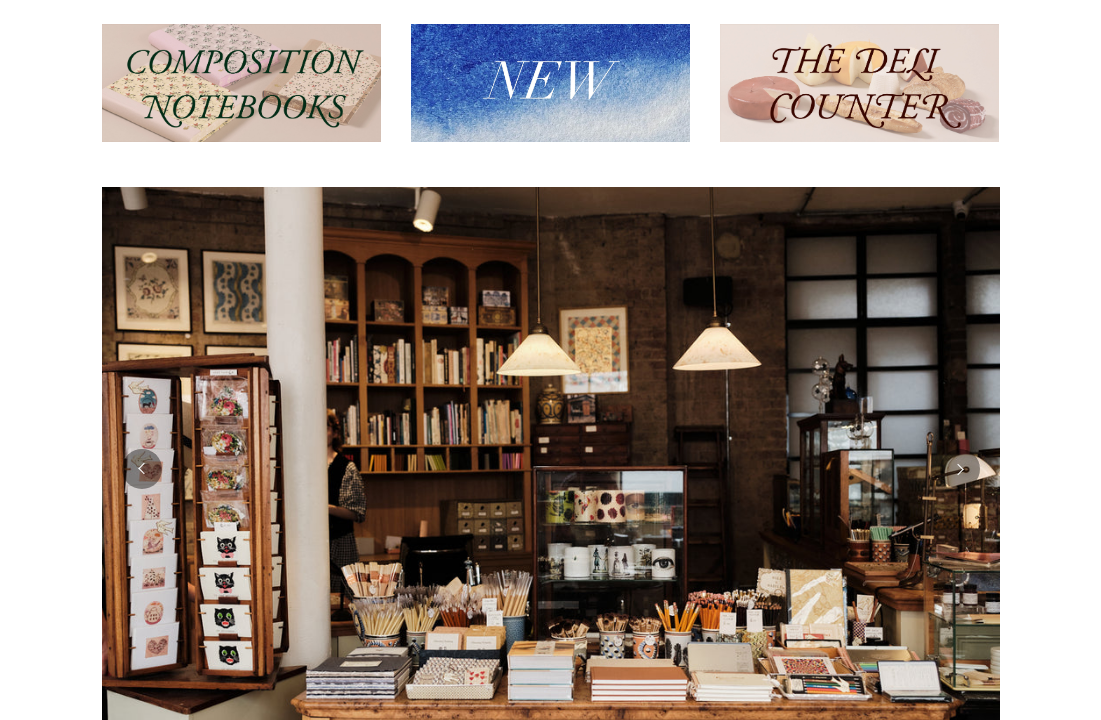 scroll, scrollTop: 325, scrollLeft: 0, axis: vertical 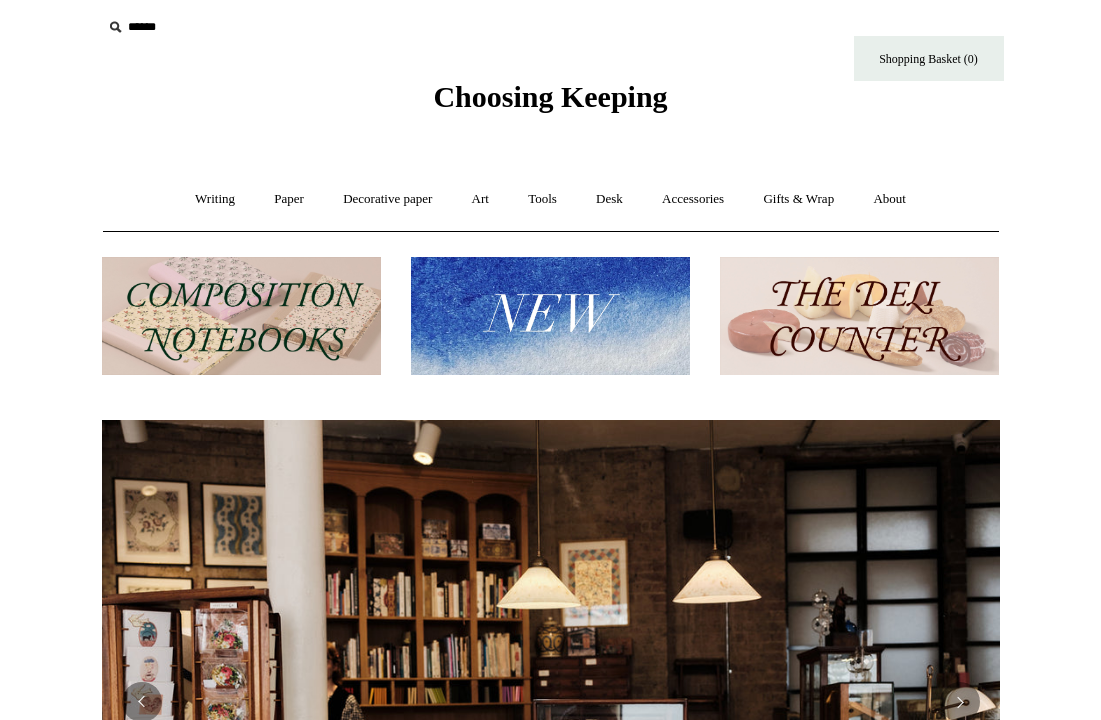 click at bounding box center [859, 316] 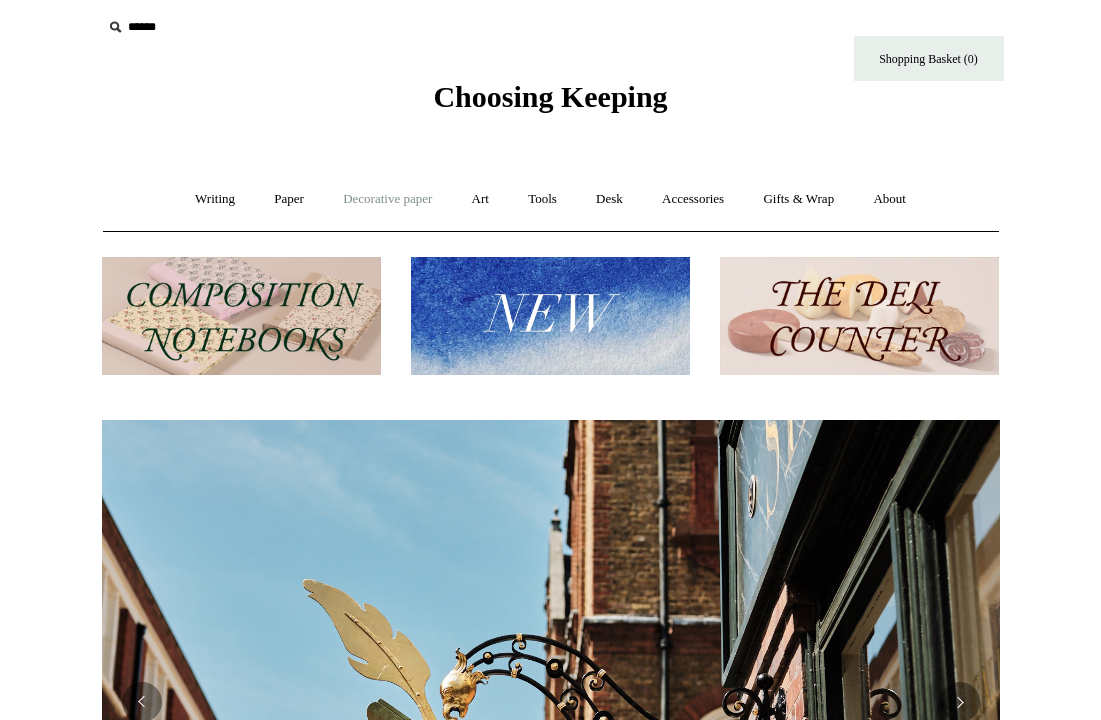 click on "Decorative paper +" at bounding box center [387, 199] 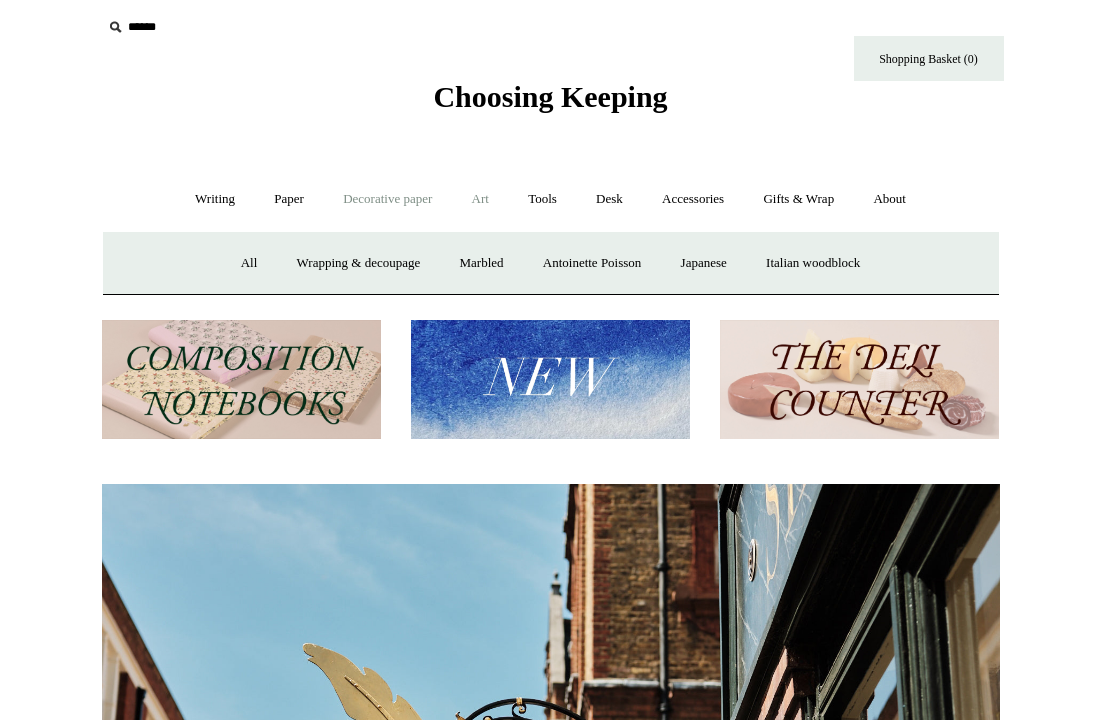 click on "Art +" at bounding box center [480, 199] 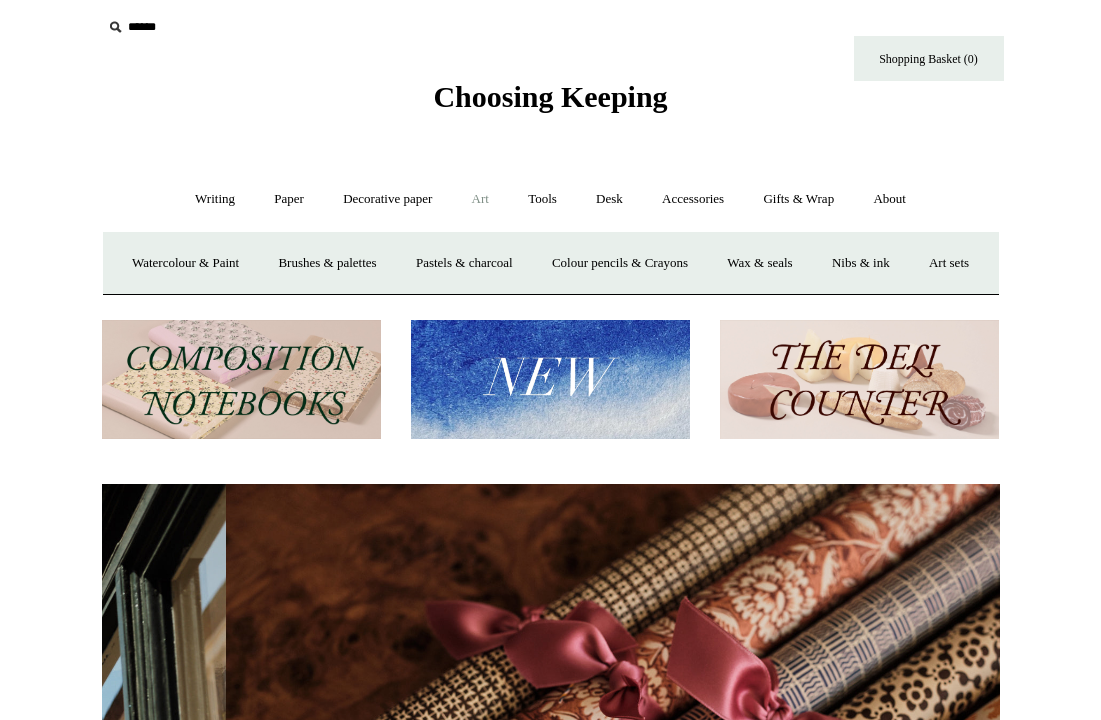 click on "Art -" at bounding box center (480, 199) 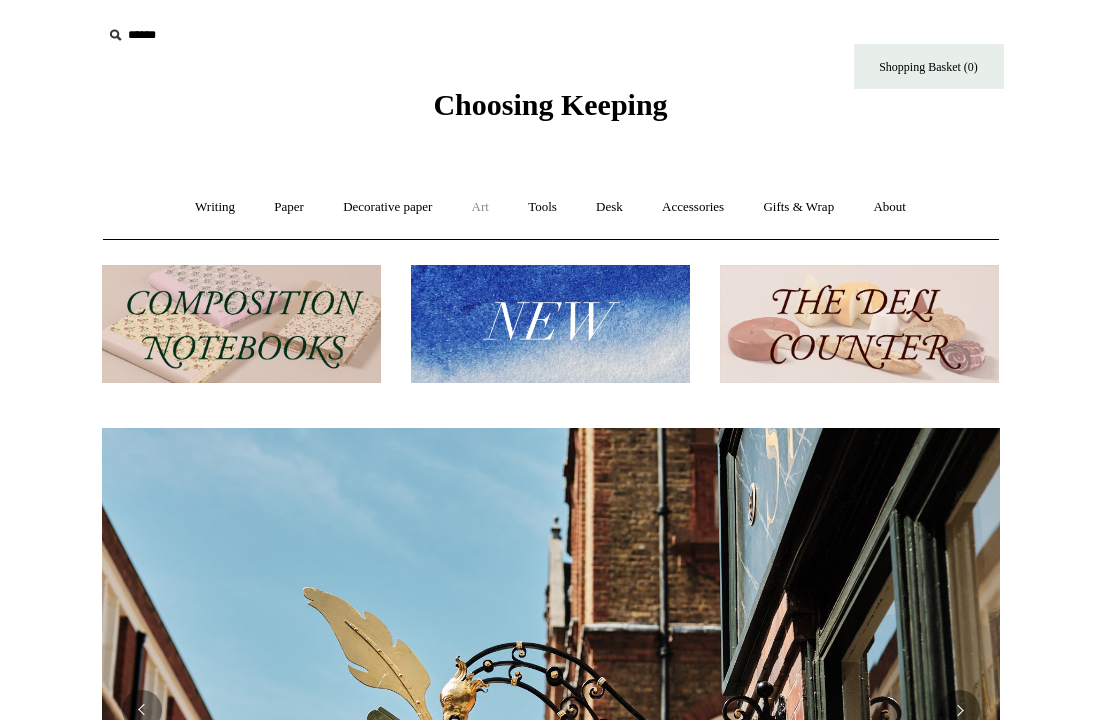 click on "Art +" at bounding box center [480, 207] 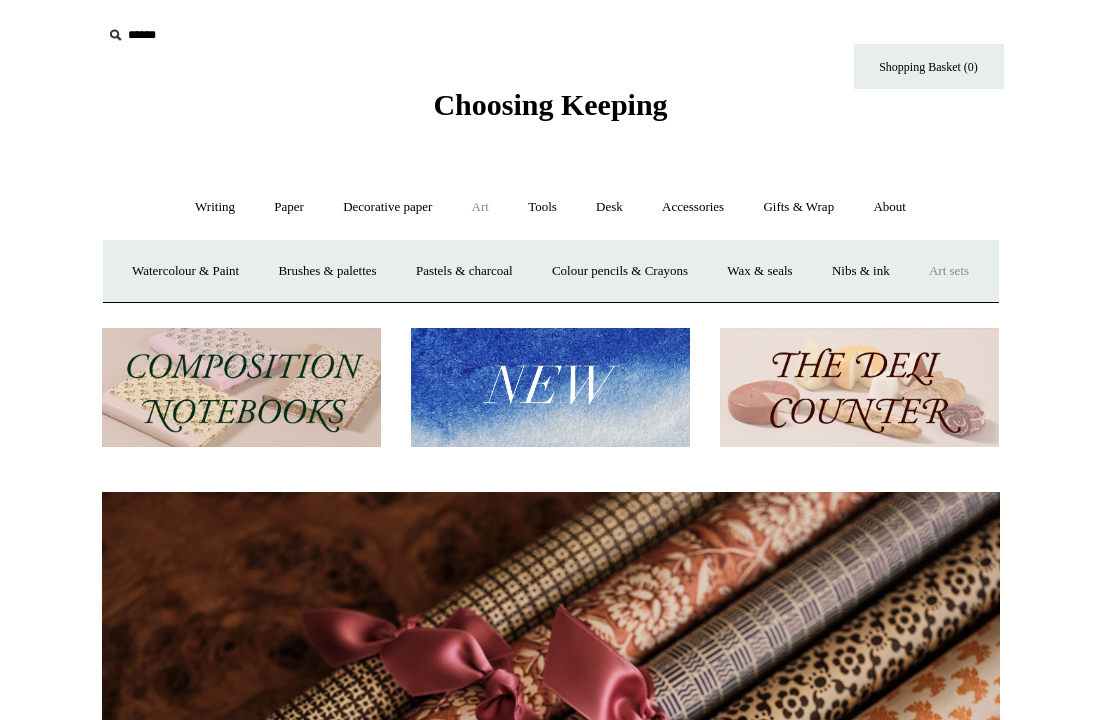 click on "Art sets" at bounding box center (949, 271) 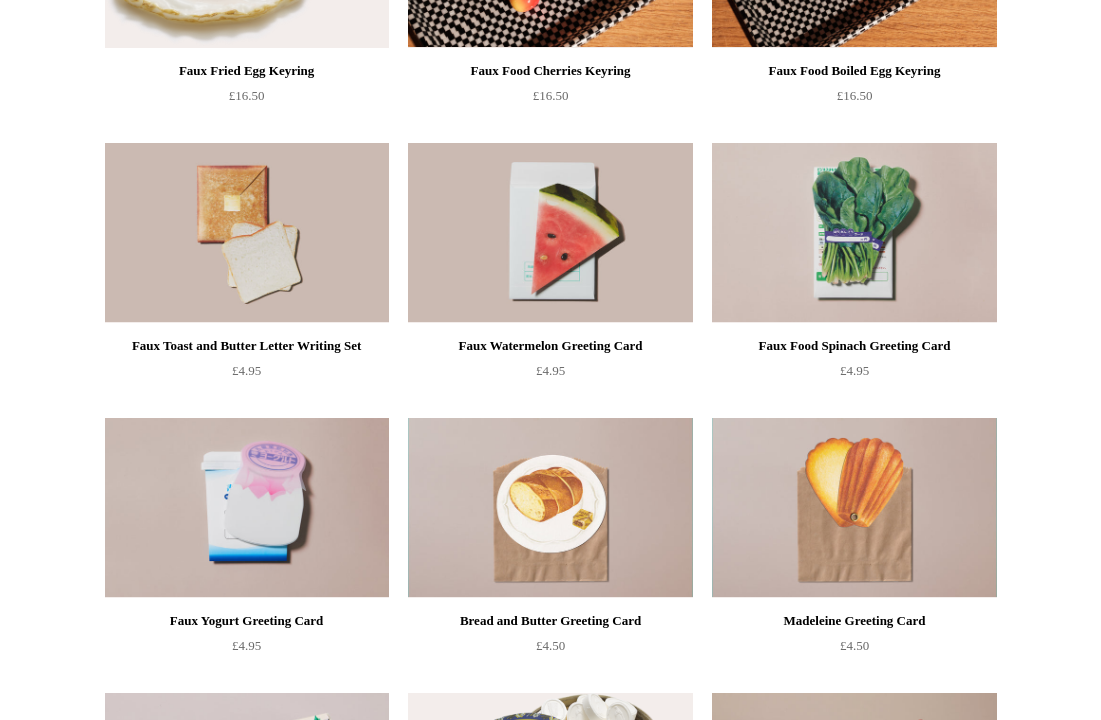 scroll, scrollTop: 885, scrollLeft: 0, axis: vertical 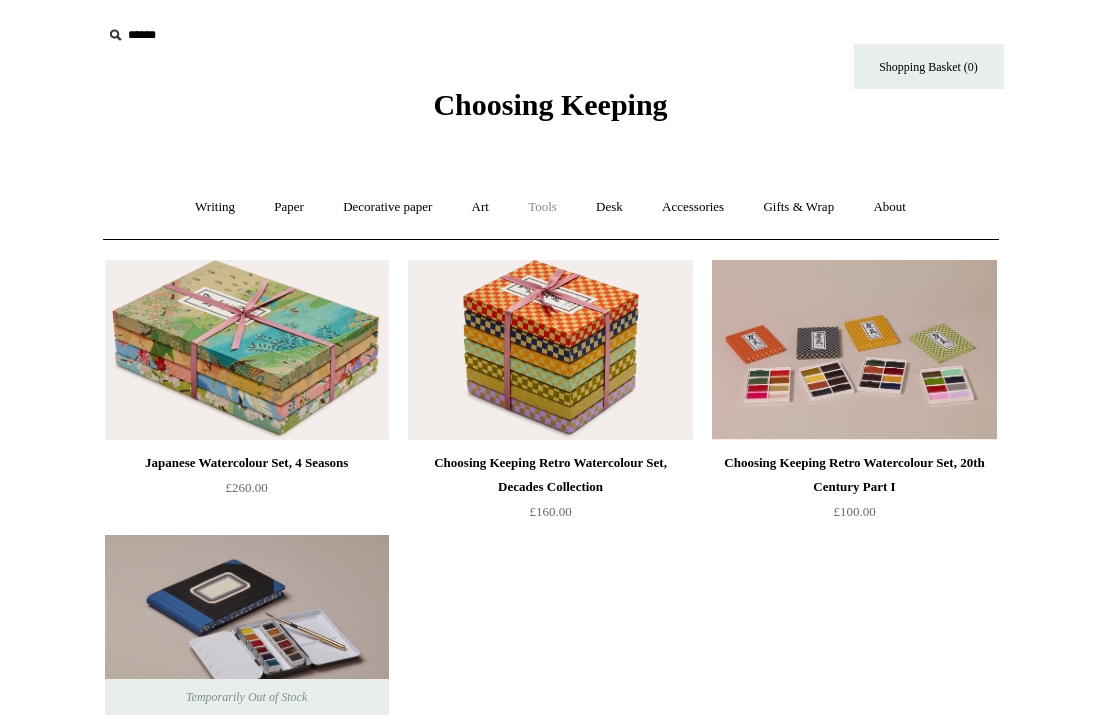 click on "Tools +" at bounding box center (542, 207) 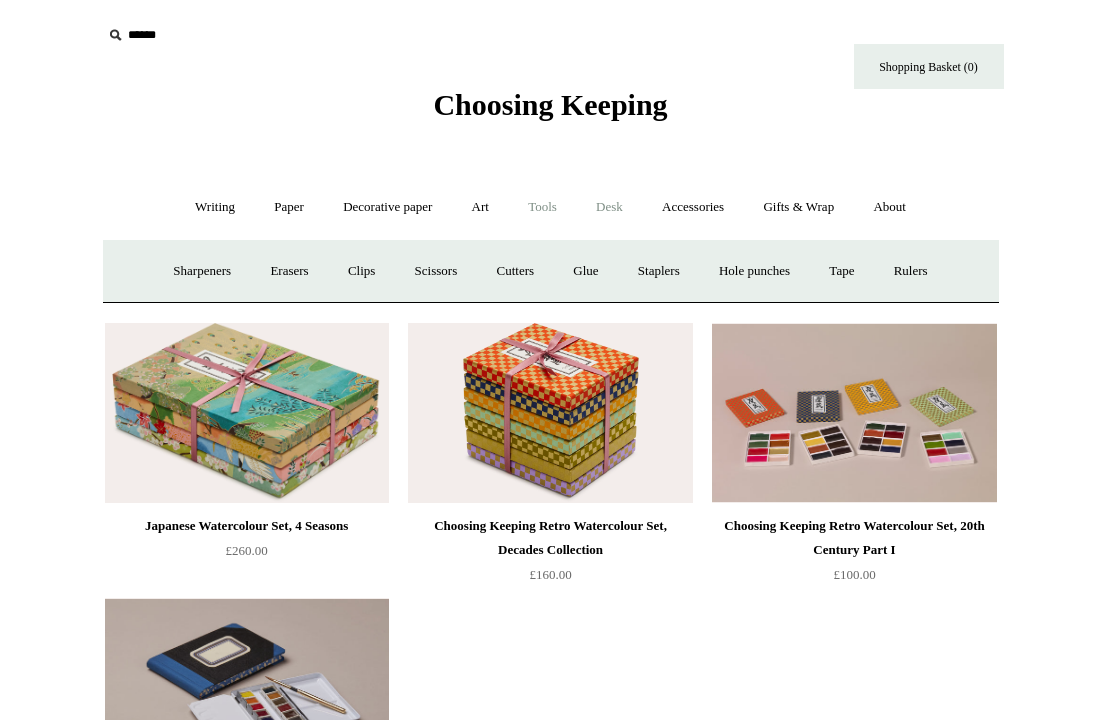 click on "Desk +" at bounding box center [609, 207] 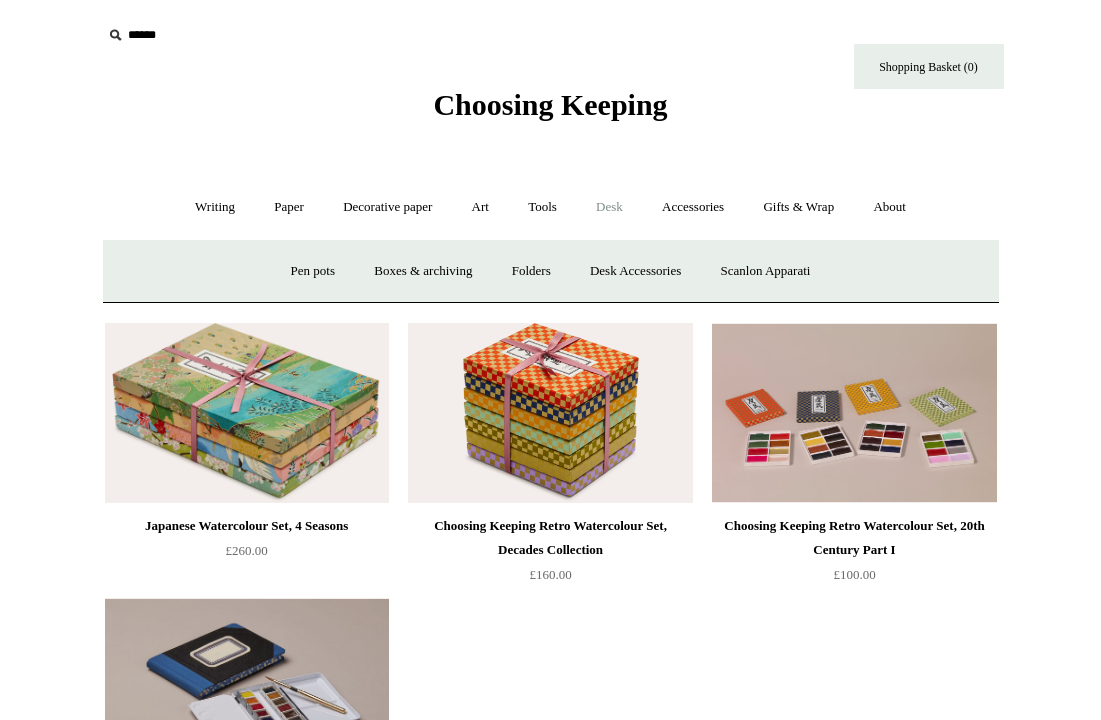 click on "Desk -" at bounding box center [609, 207] 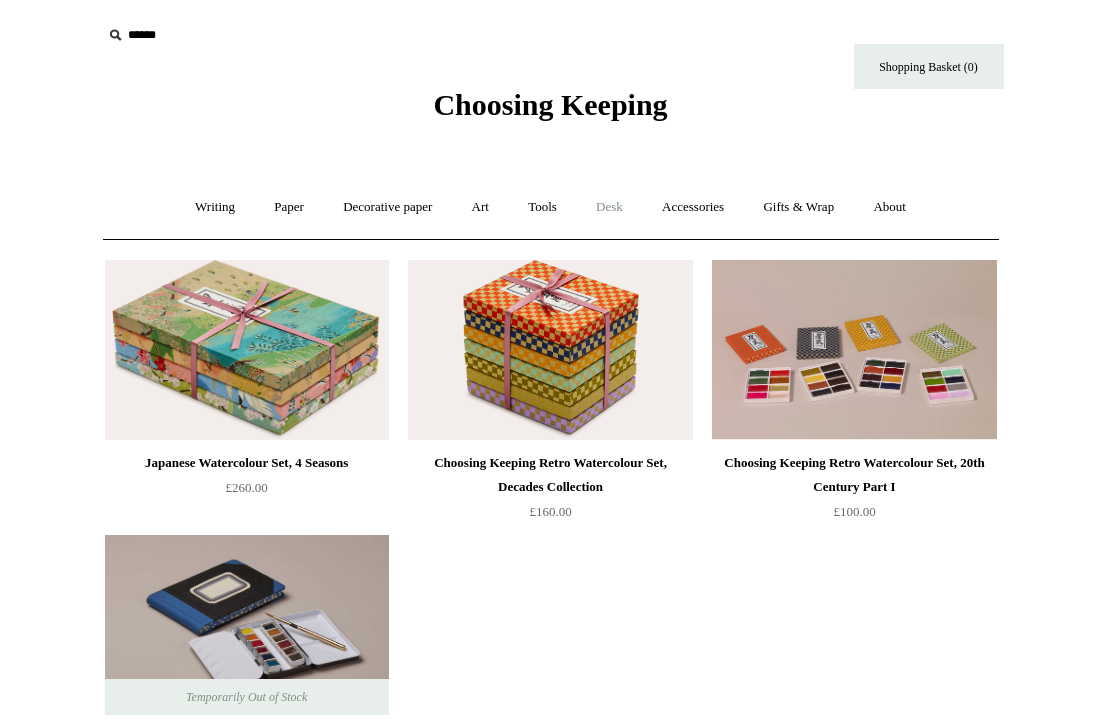 click on "Desk +" at bounding box center [609, 207] 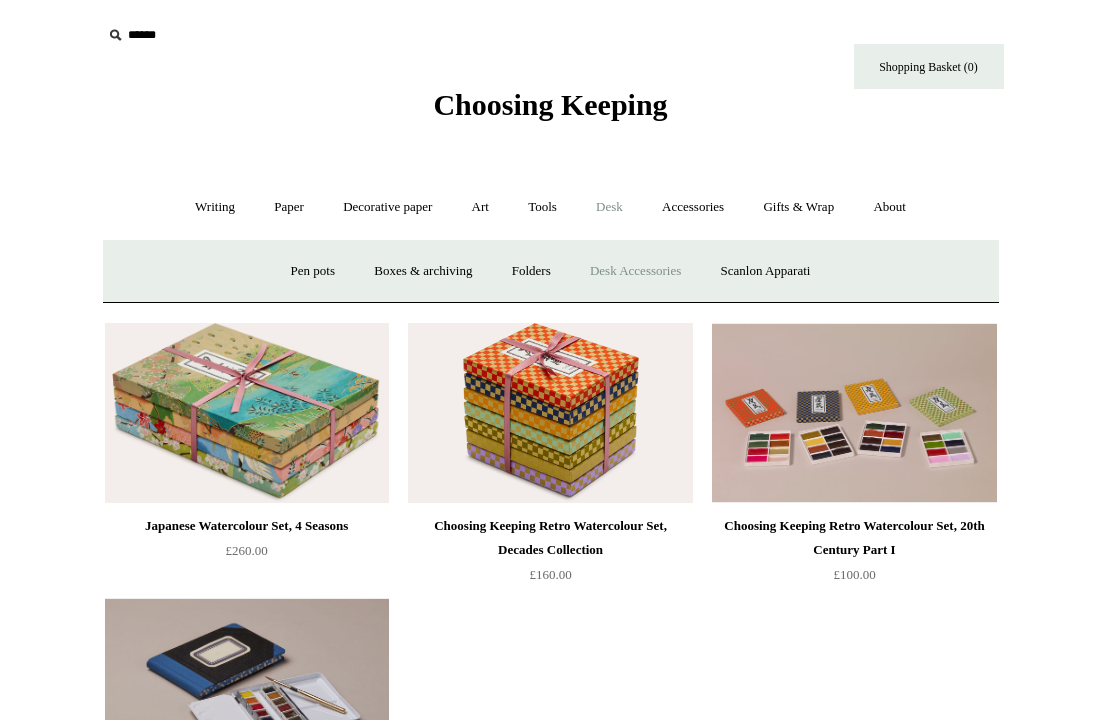 click on "Desk Accessories" at bounding box center (635, 271) 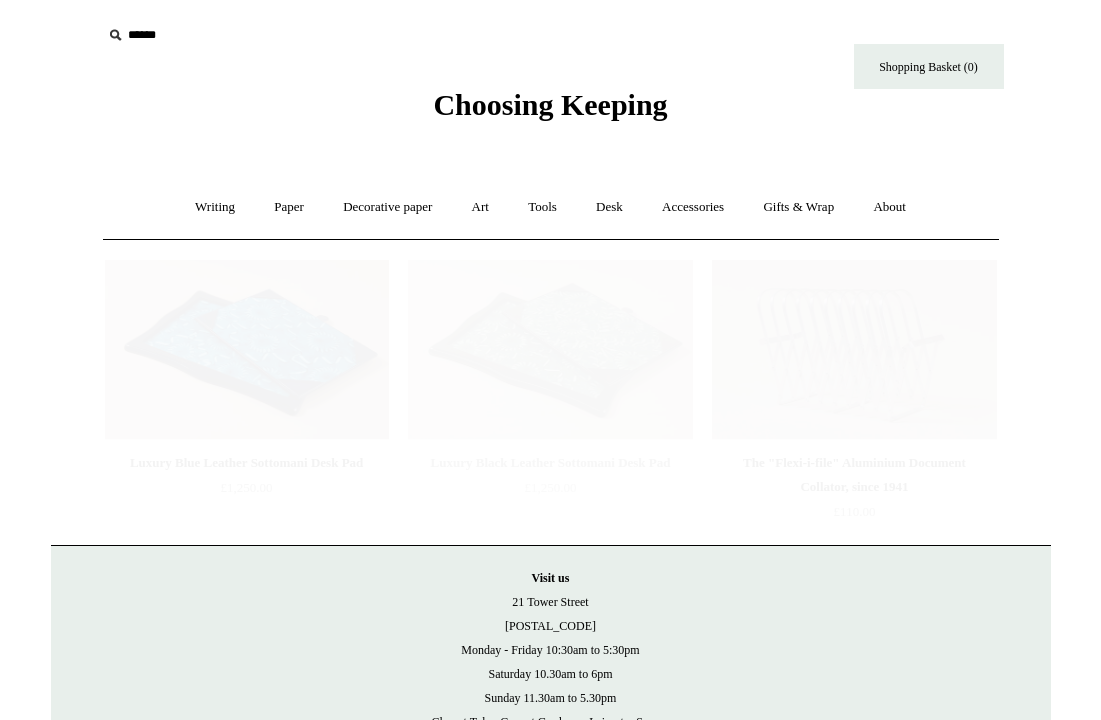 scroll, scrollTop: 0, scrollLeft: 0, axis: both 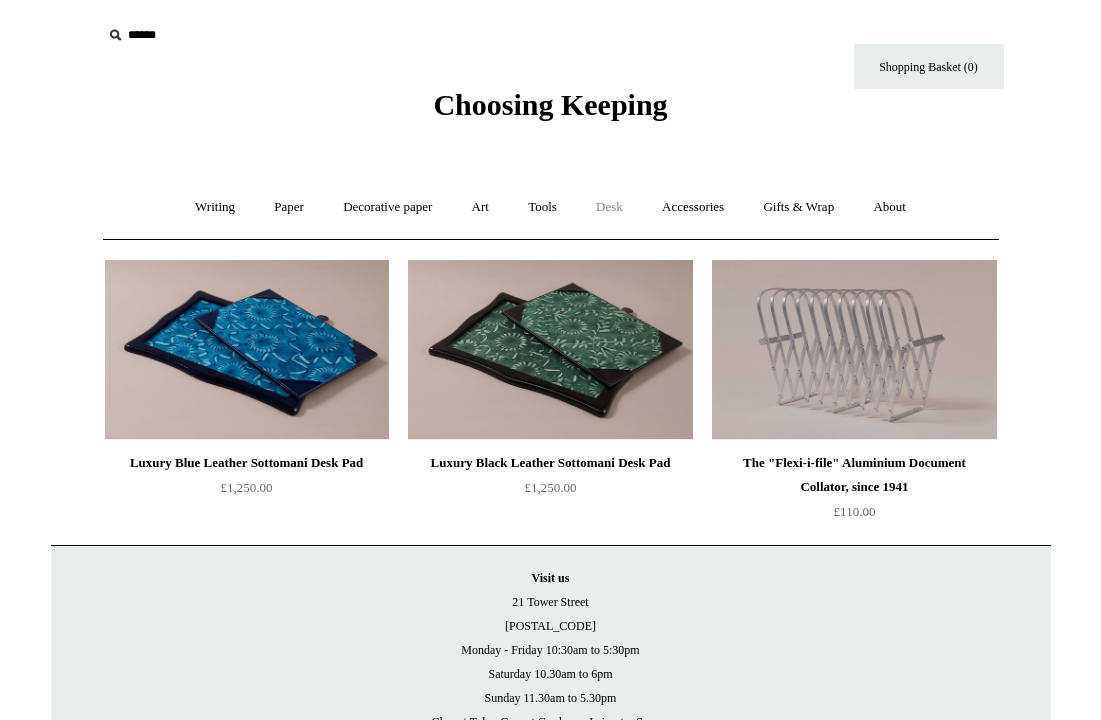 click on "Desk +" at bounding box center [609, 207] 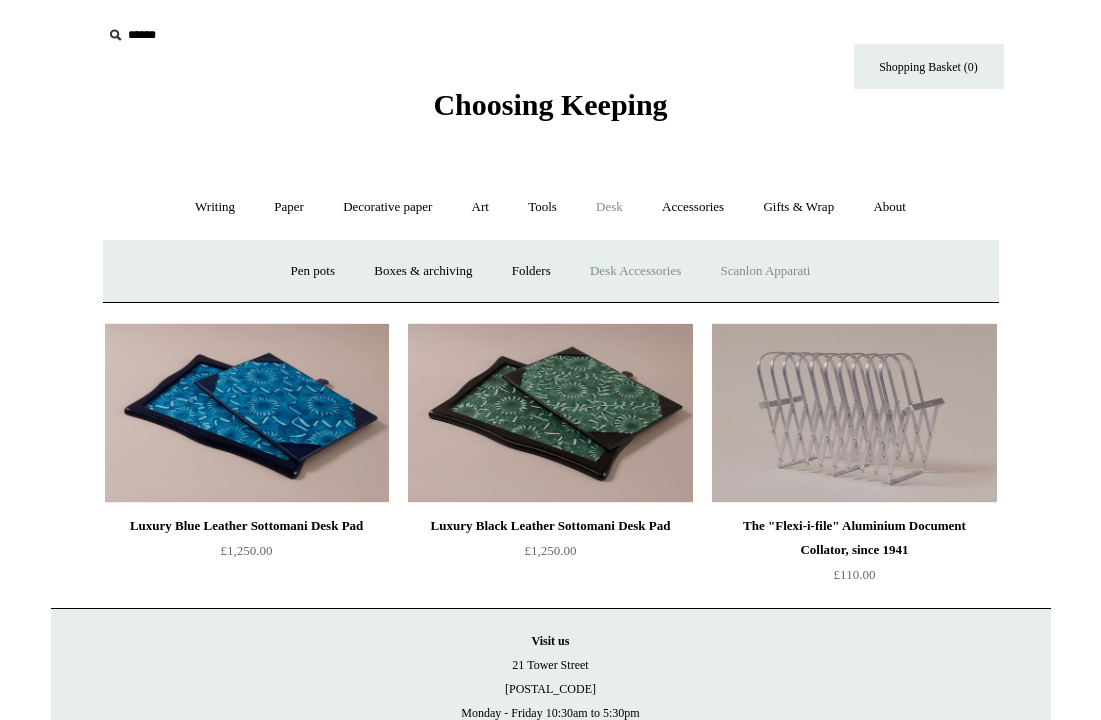 click on "Scanlon Apparati" at bounding box center (766, 271) 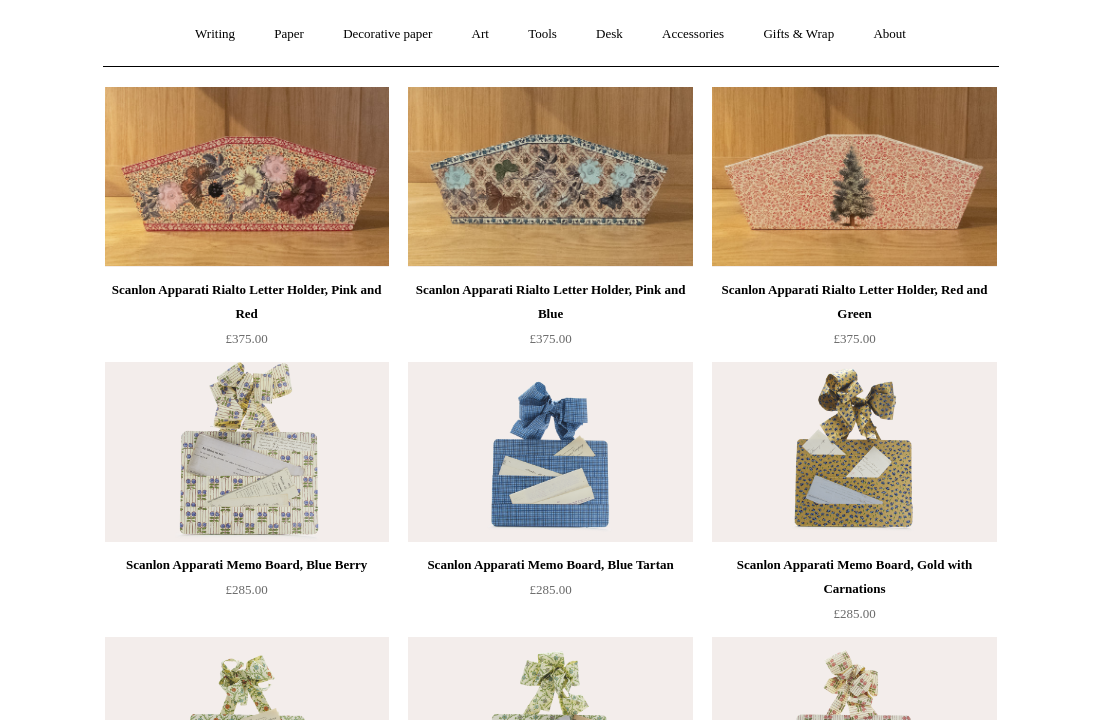 scroll, scrollTop: 0, scrollLeft: 0, axis: both 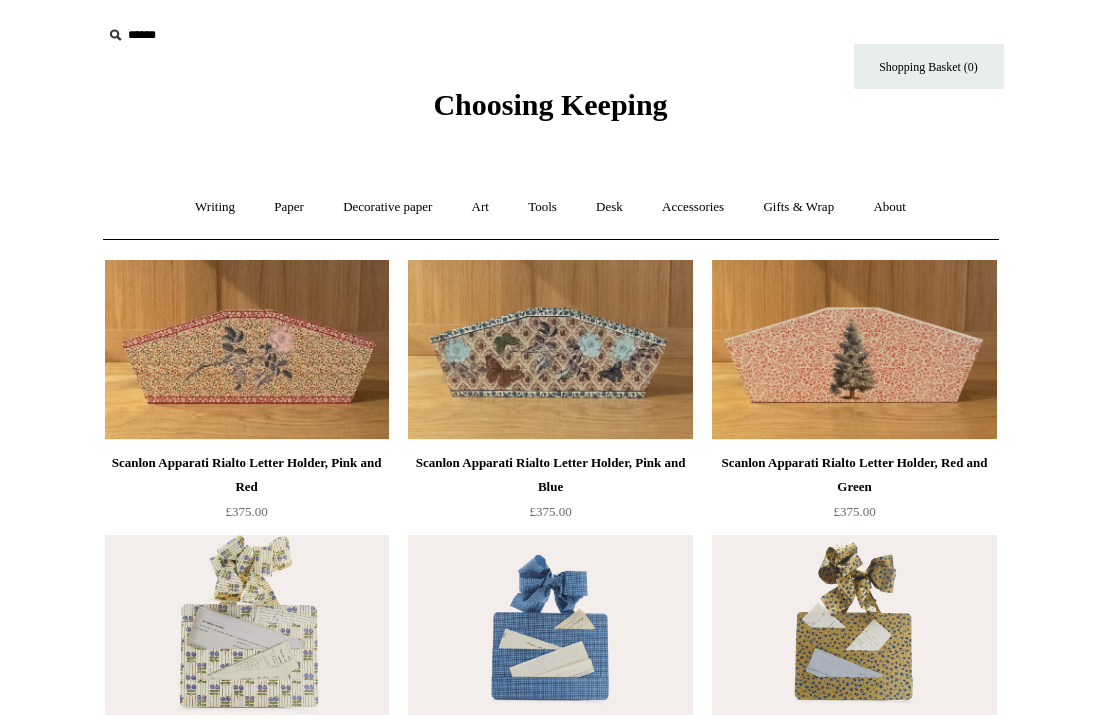 click at bounding box center [247, 350] 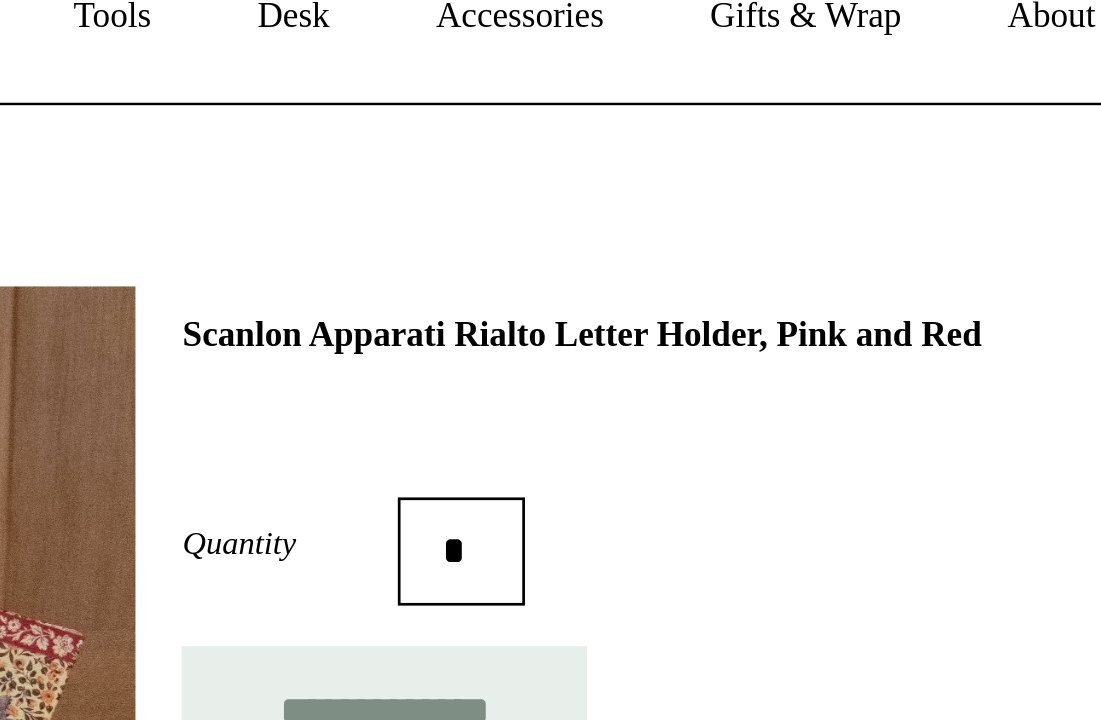 scroll, scrollTop: 200, scrollLeft: 0, axis: vertical 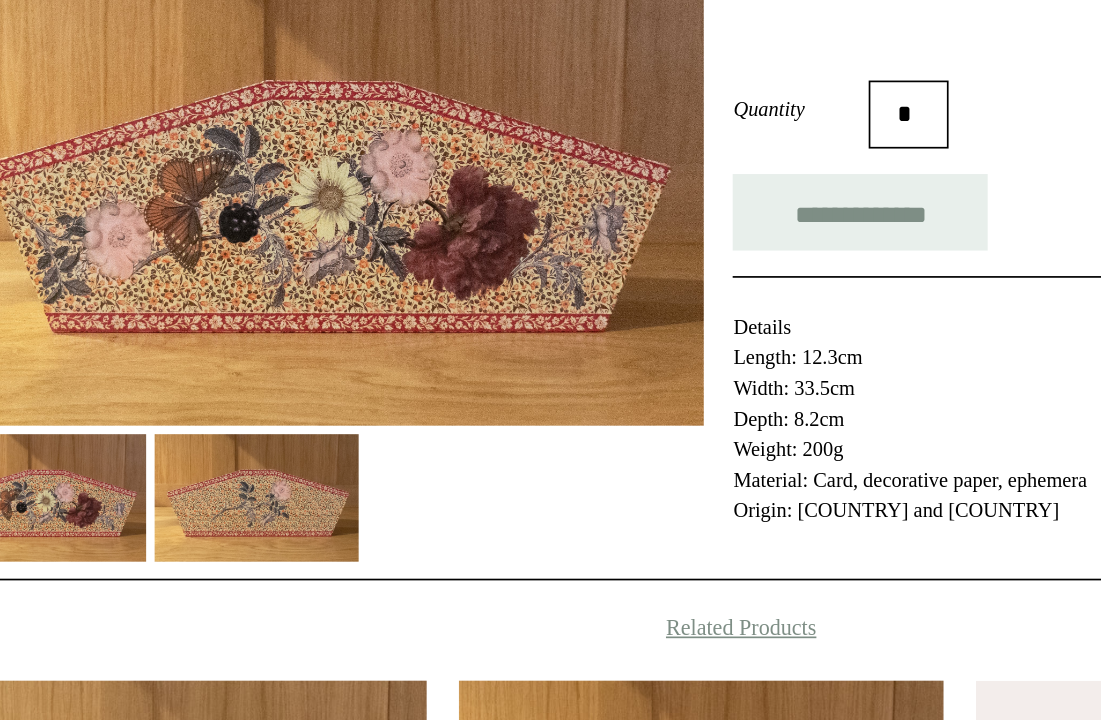 click at bounding box center (288, 430) 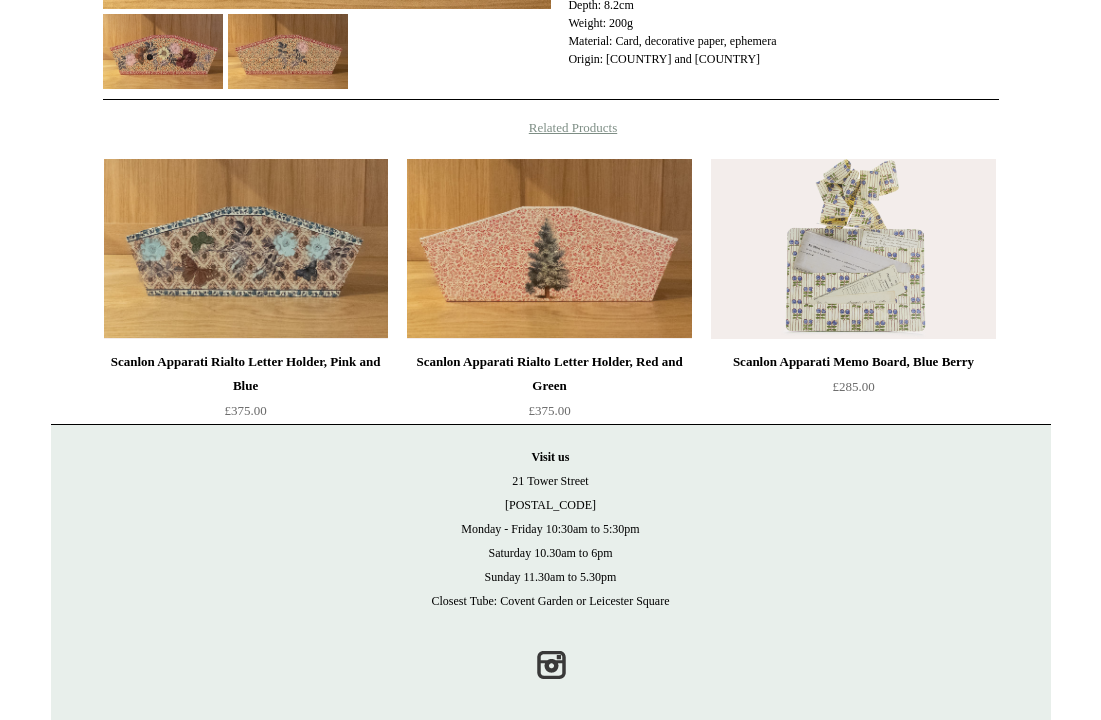 scroll, scrollTop: 596, scrollLeft: 0, axis: vertical 